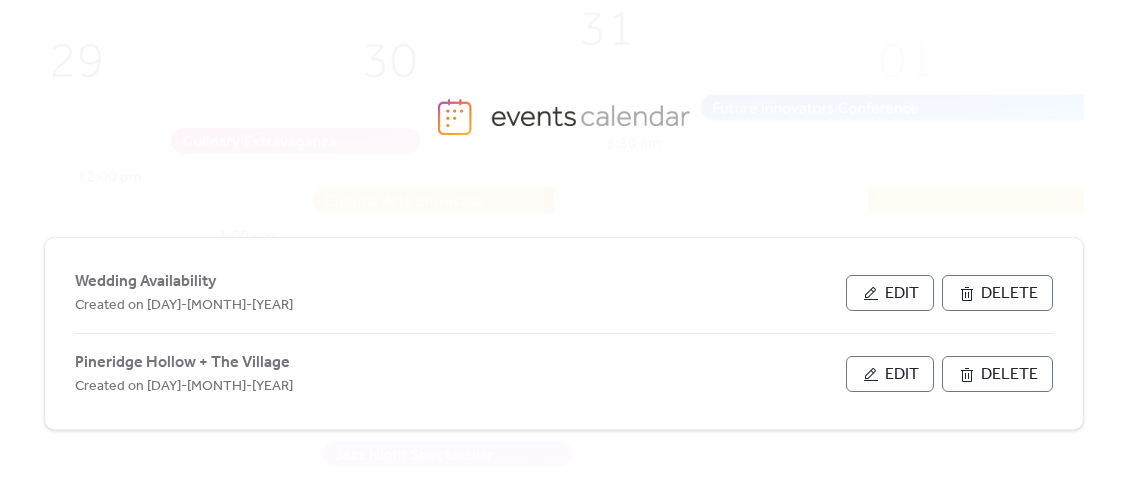 scroll, scrollTop: 0, scrollLeft: 0, axis: both 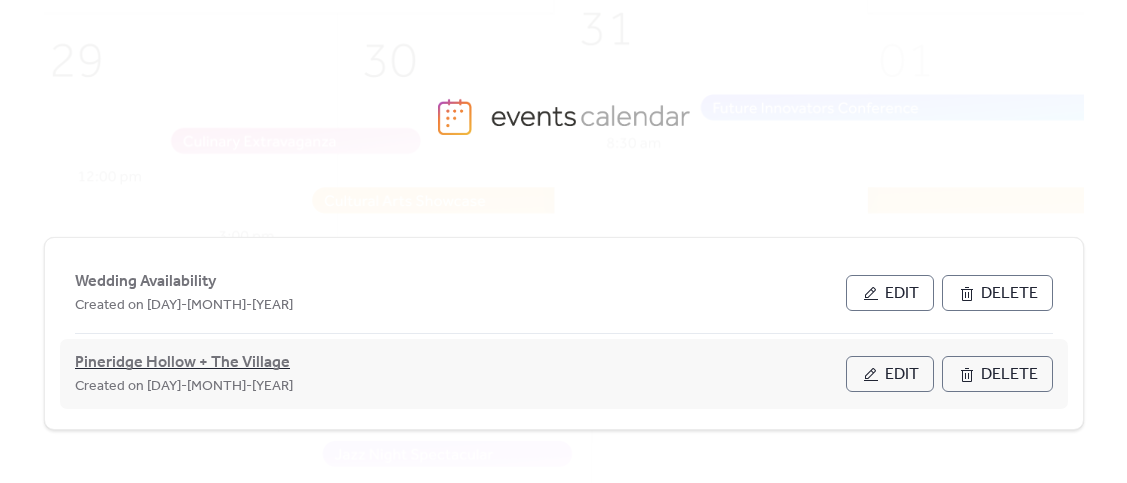 click on "Pineridge Hollow + The Village" at bounding box center (182, 363) 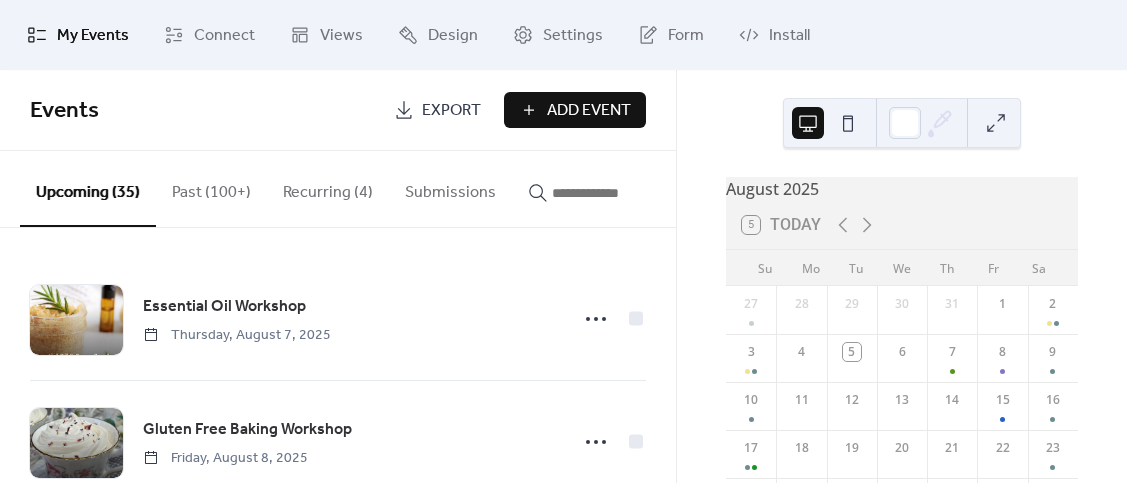 click on "Past (100+)" at bounding box center [211, 188] 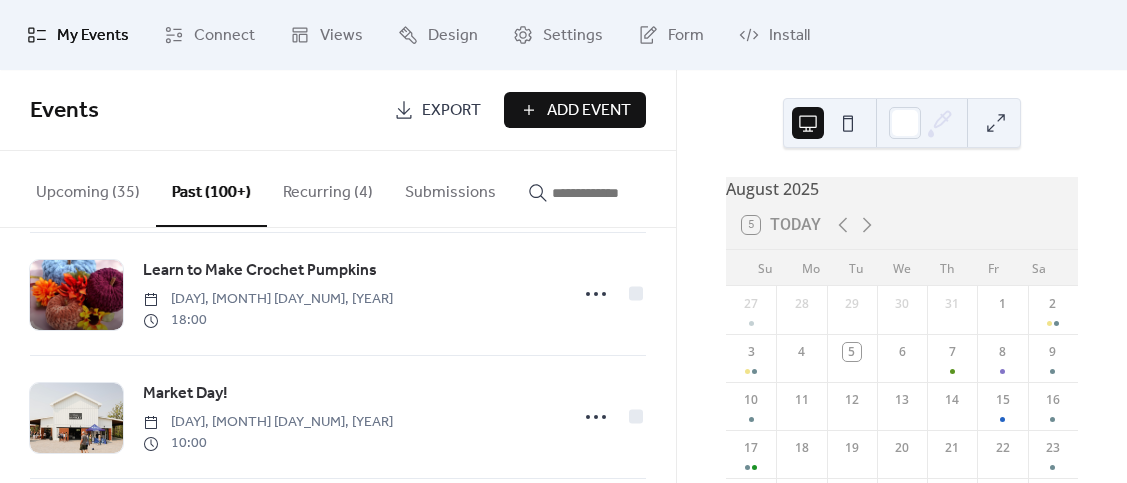 scroll, scrollTop: 9250, scrollLeft: 0, axis: vertical 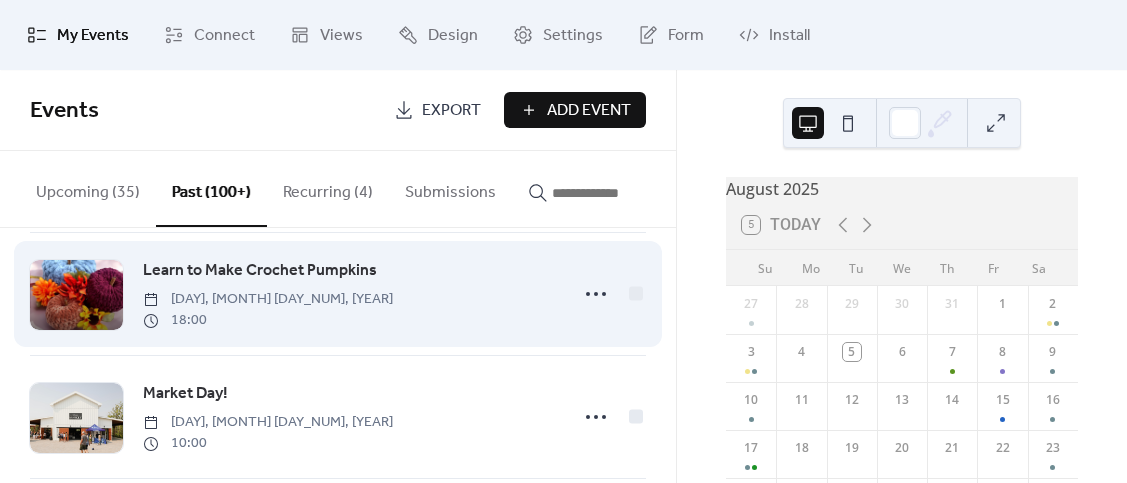 click on "[DAY], [MONTH] [DAY], [YEAR]" at bounding box center (260, 271) 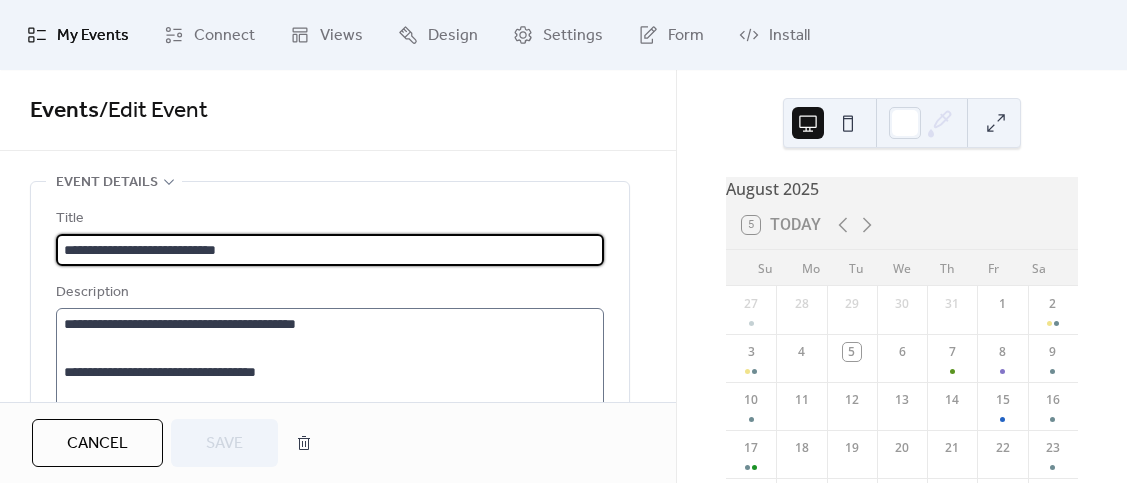 scroll, scrollTop: 192, scrollLeft: 0, axis: vertical 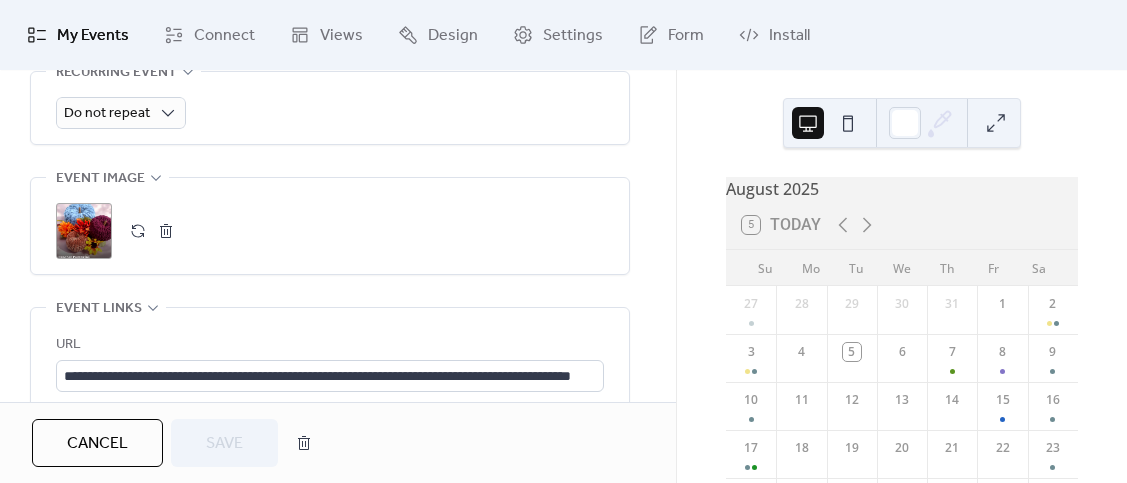 click on ";" at bounding box center (84, 231) 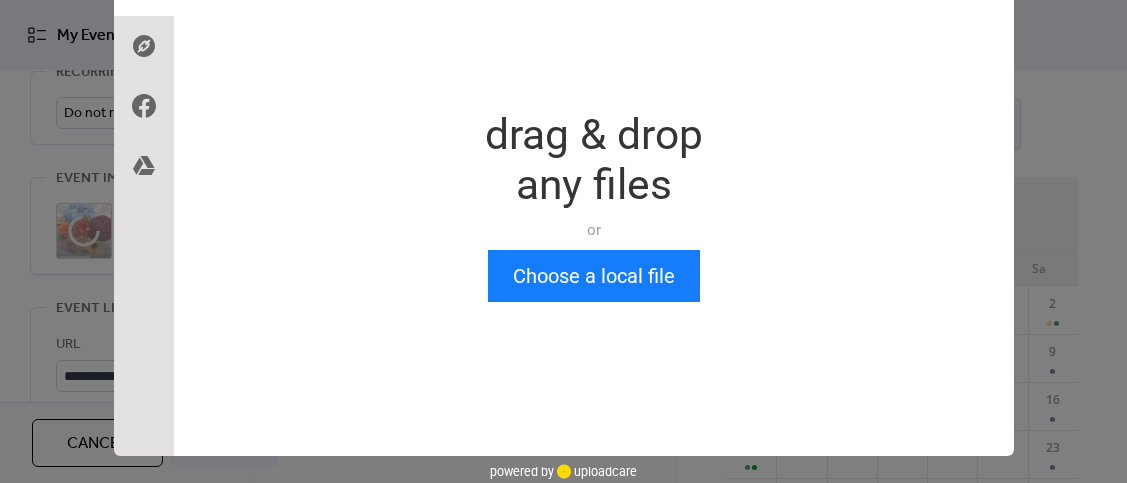 scroll, scrollTop: 0, scrollLeft: 0, axis: both 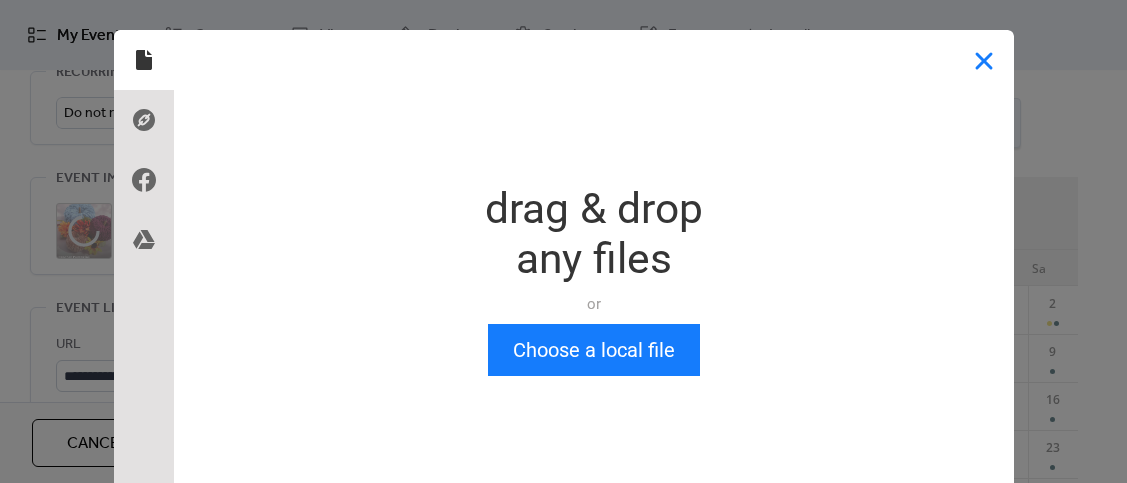 click at bounding box center [984, 60] 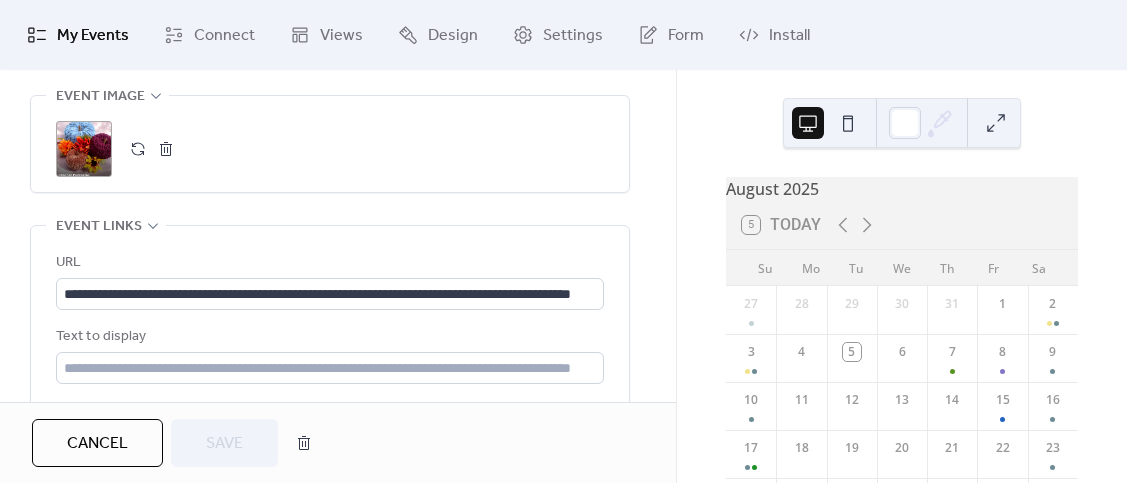 scroll, scrollTop: 954, scrollLeft: 0, axis: vertical 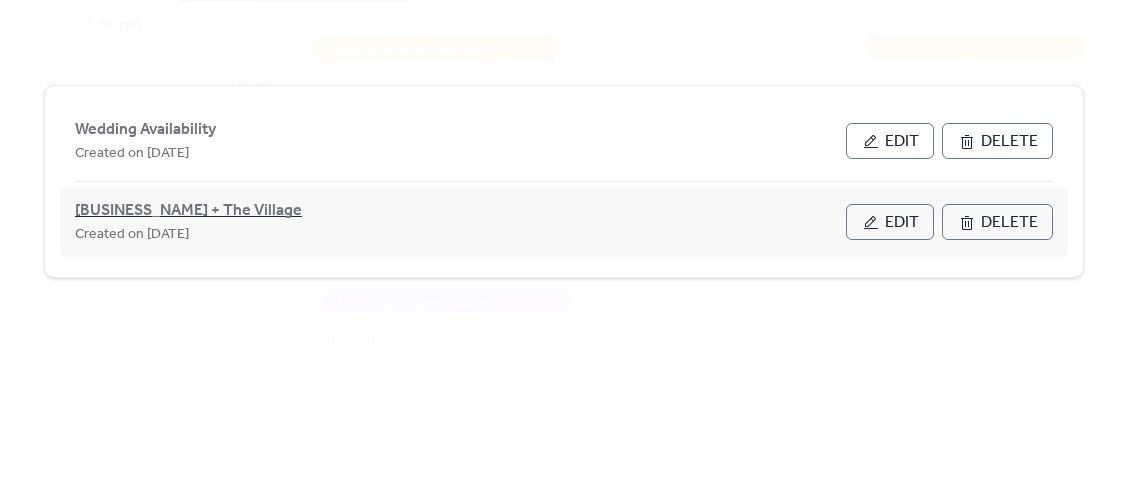 click on "[BUSINESS_NAME] + The Village" at bounding box center [188, 211] 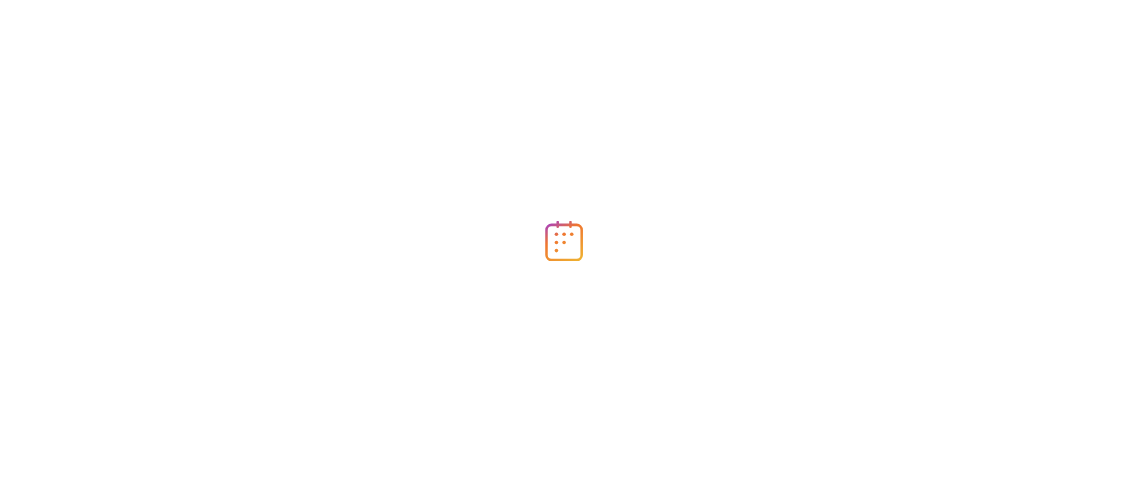 scroll, scrollTop: 0, scrollLeft: 0, axis: both 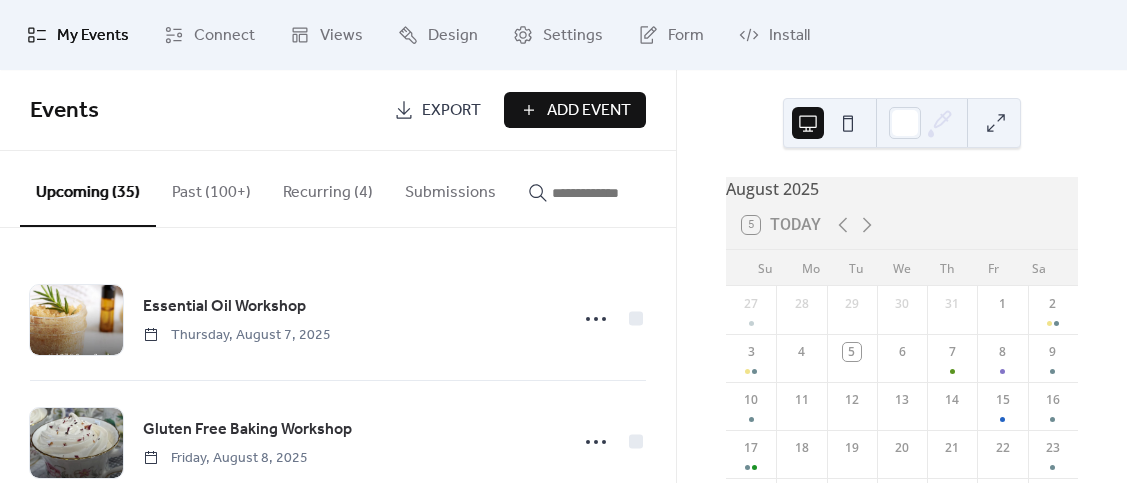 click on "Past (100+)" at bounding box center [211, 188] 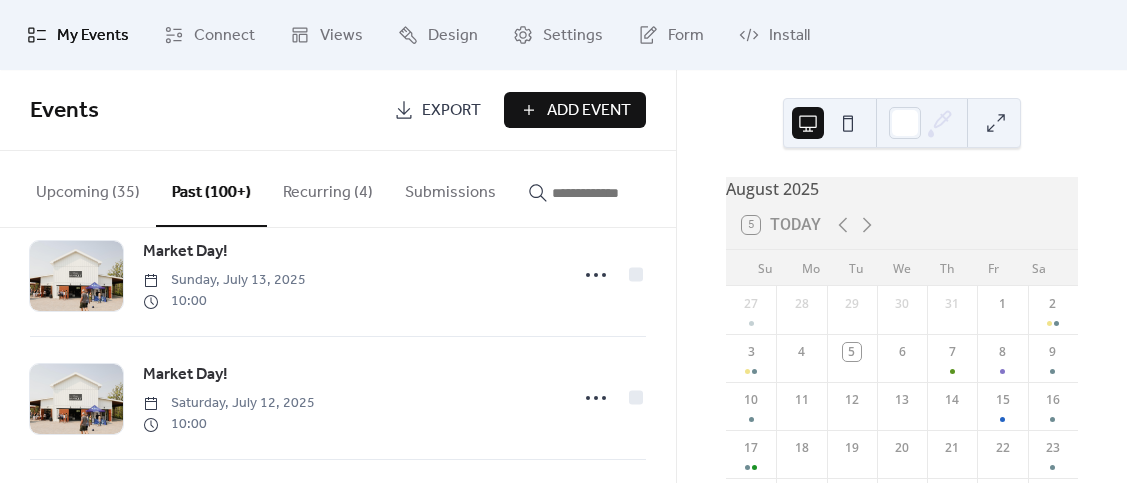 scroll, scrollTop: 0, scrollLeft: 0, axis: both 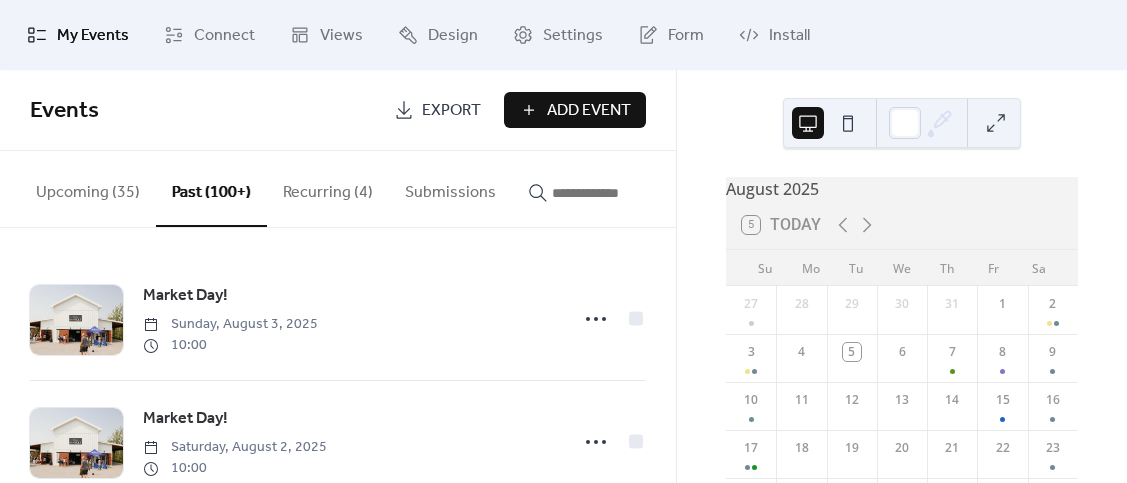 click on "Past (100+)" at bounding box center [211, 189] 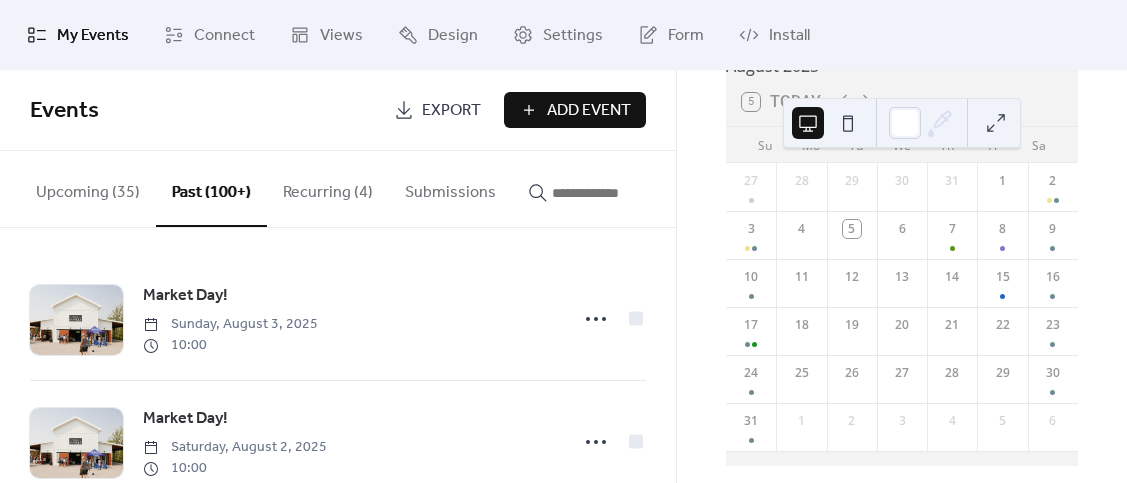 scroll, scrollTop: 0, scrollLeft: 0, axis: both 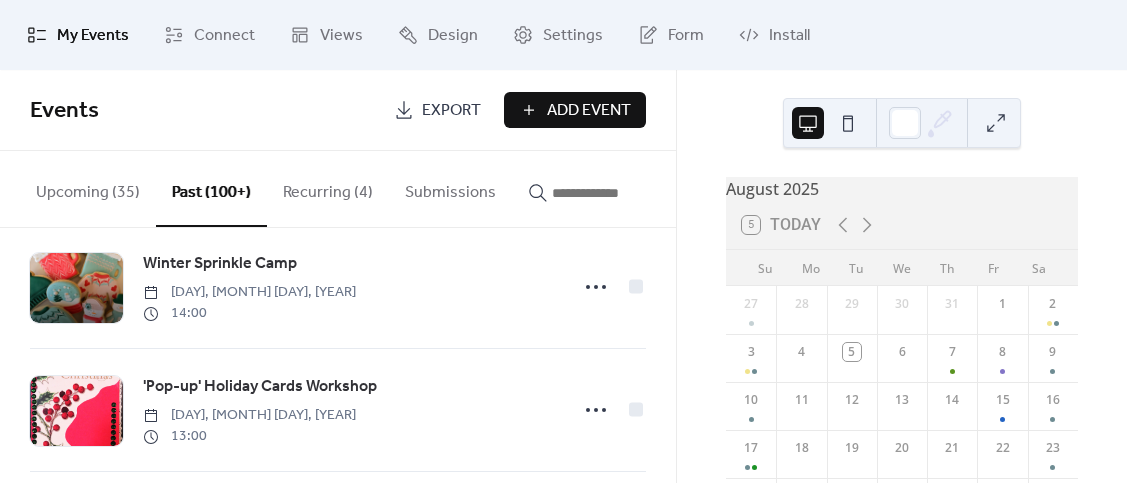 click on "Recurring (4)" at bounding box center (328, 188) 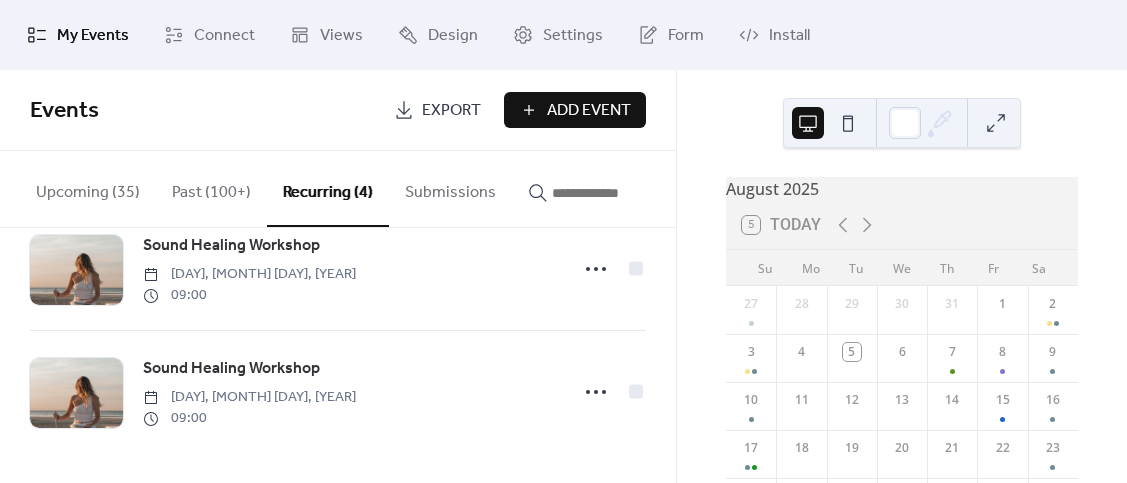 scroll, scrollTop: 0, scrollLeft: 0, axis: both 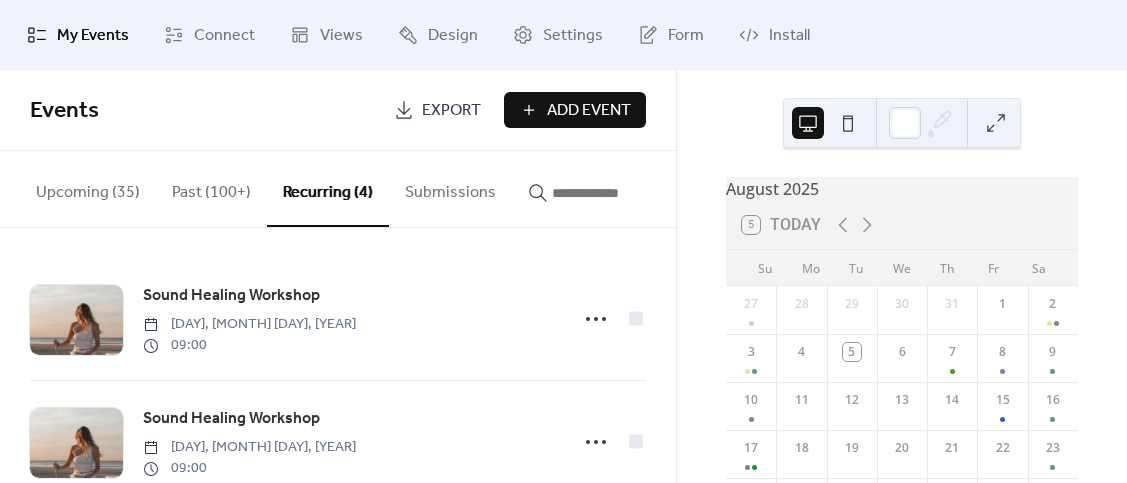 click on "Upcoming (35)" at bounding box center (88, 188) 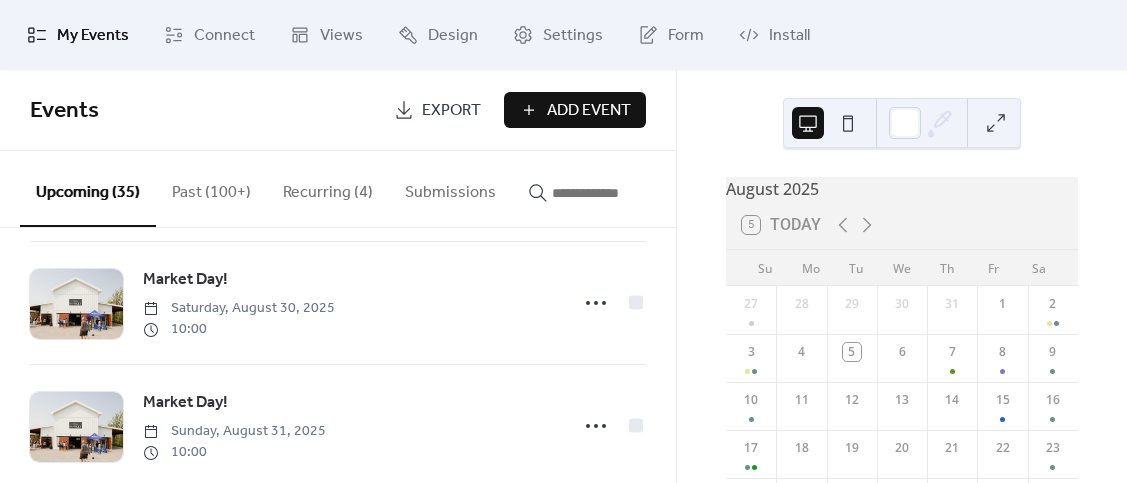 scroll, scrollTop: 1249, scrollLeft: 0, axis: vertical 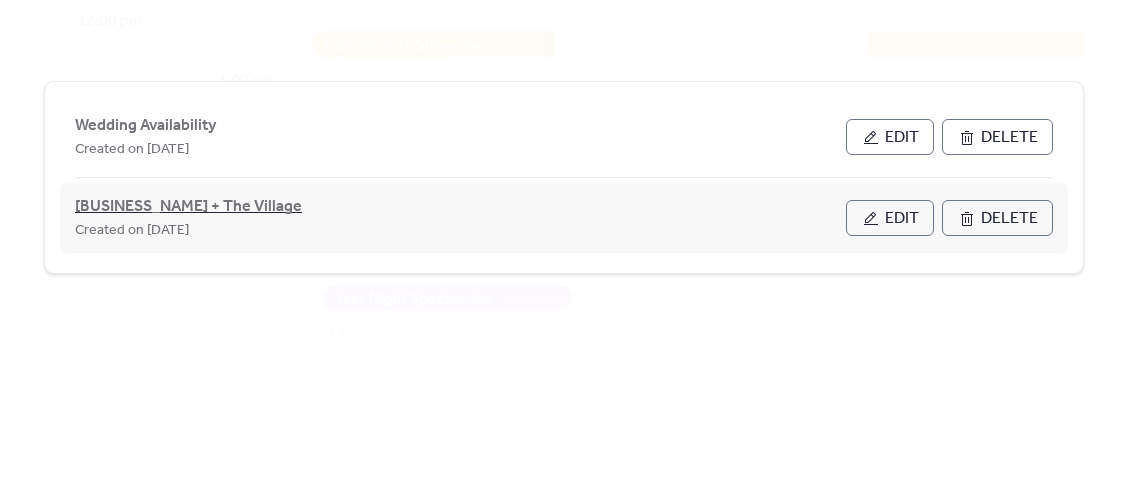click on "[BUSINESS_NAME] + The Village" at bounding box center [188, 207] 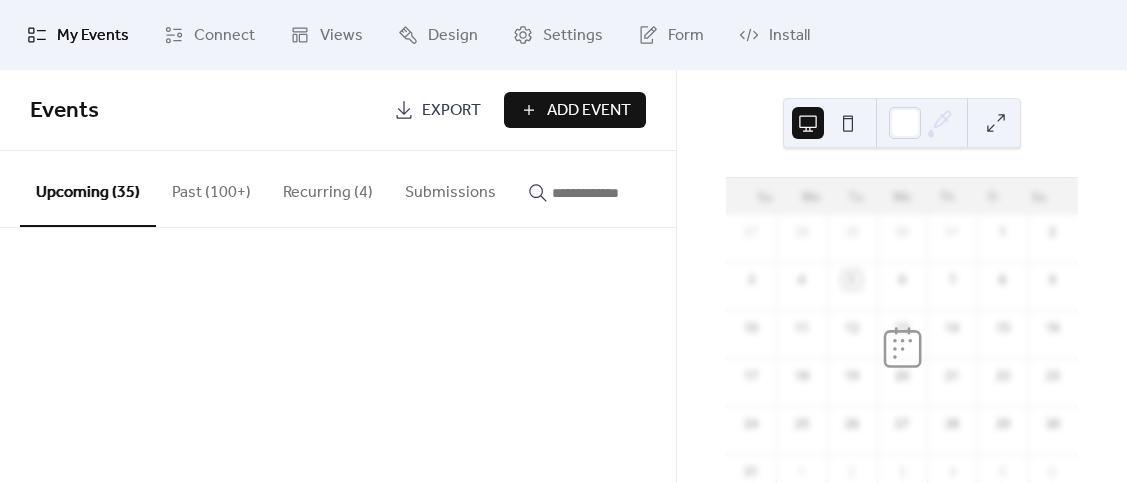 scroll, scrollTop: 0, scrollLeft: 0, axis: both 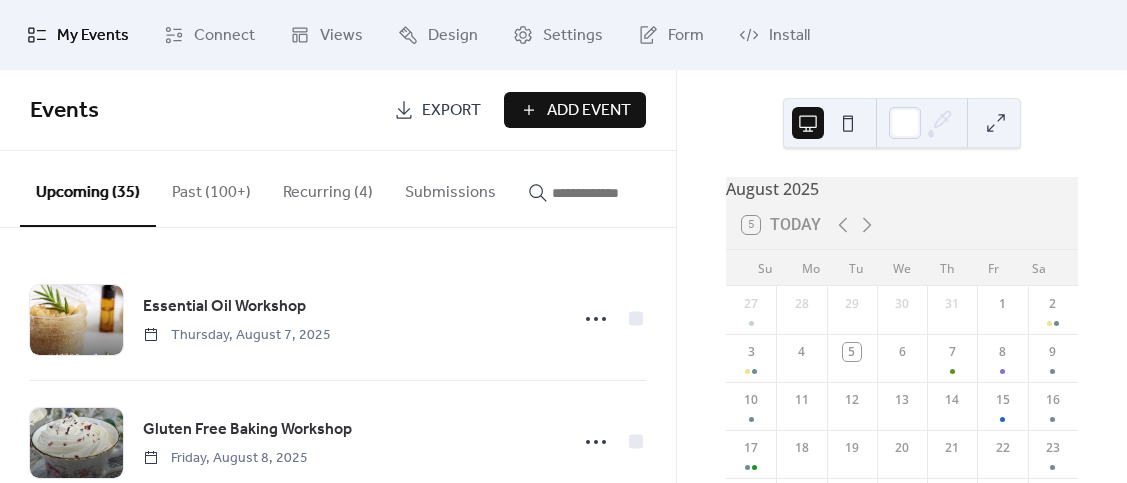 click at bounding box center [612, 193] 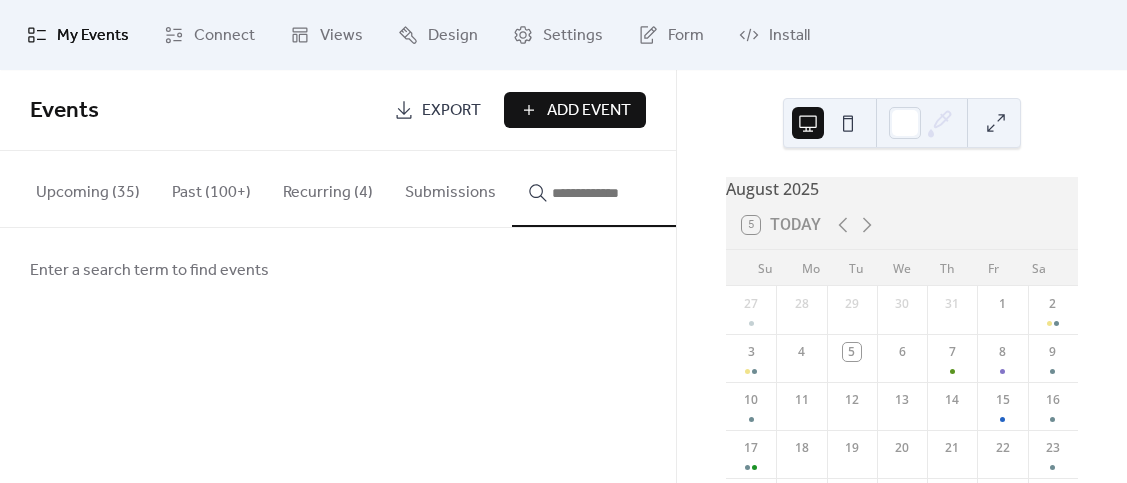 click at bounding box center (612, 193) 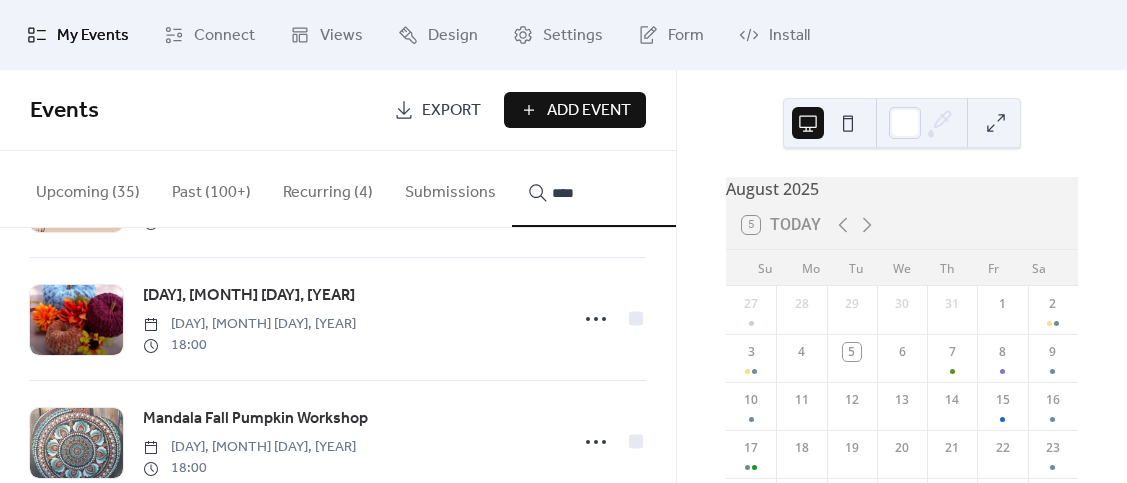 scroll, scrollTop: 371, scrollLeft: 0, axis: vertical 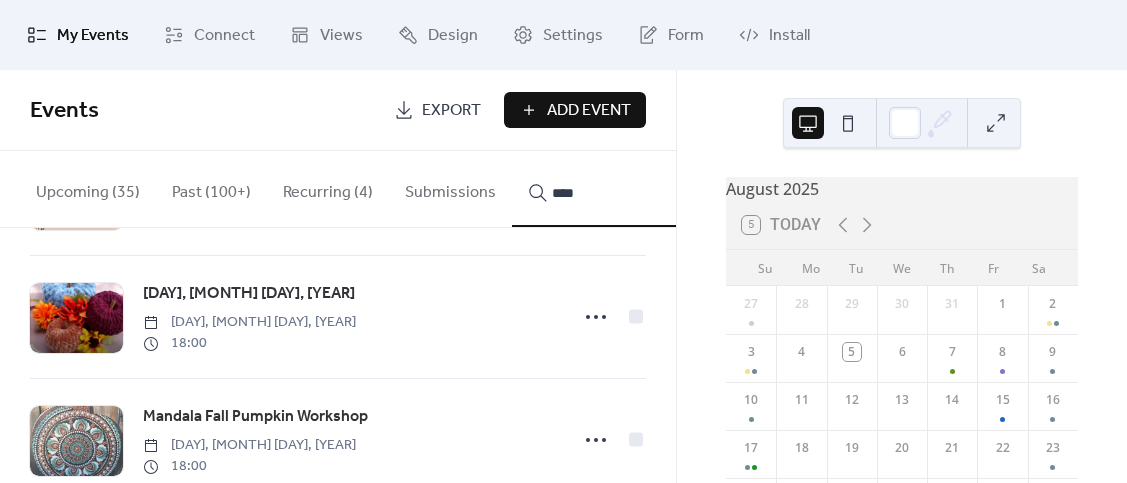 type on "****" 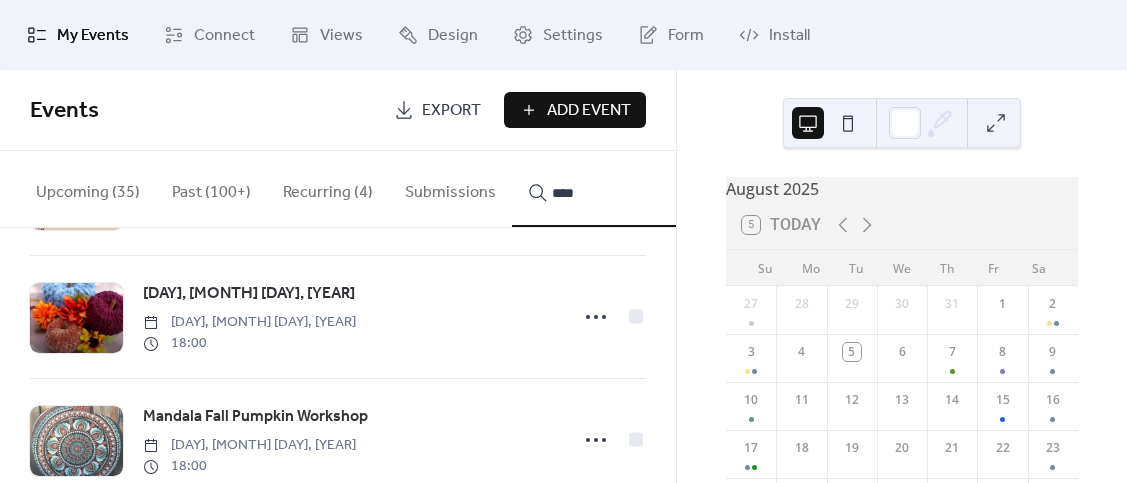 click on "[DAY], [MONTH] [DAY], [YEAR]" at bounding box center (249, 294) 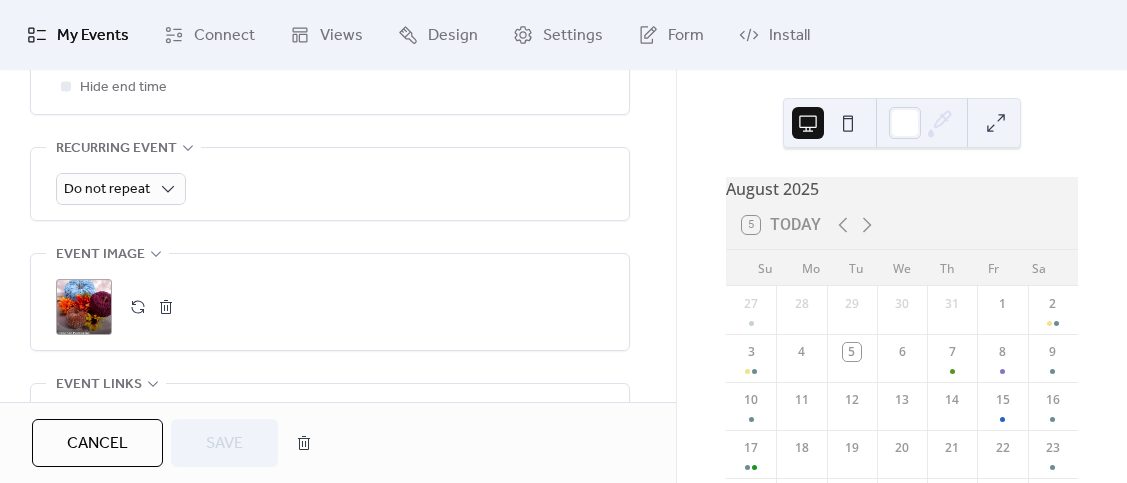 scroll, scrollTop: 870, scrollLeft: 0, axis: vertical 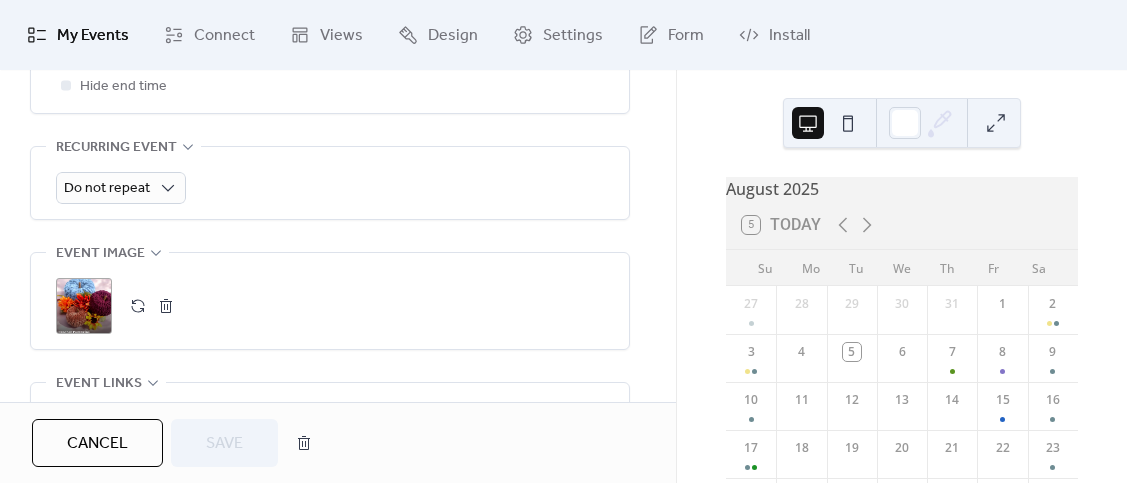 click on ";" at bounding box center (84, 306) 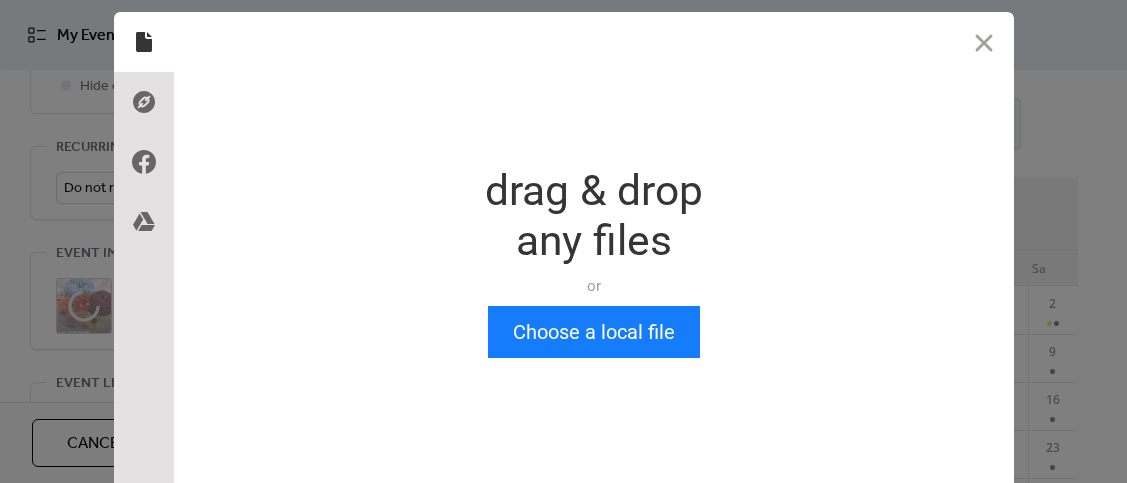 scroll, scrollTop: 0, scrollLeft: 0, axis: both 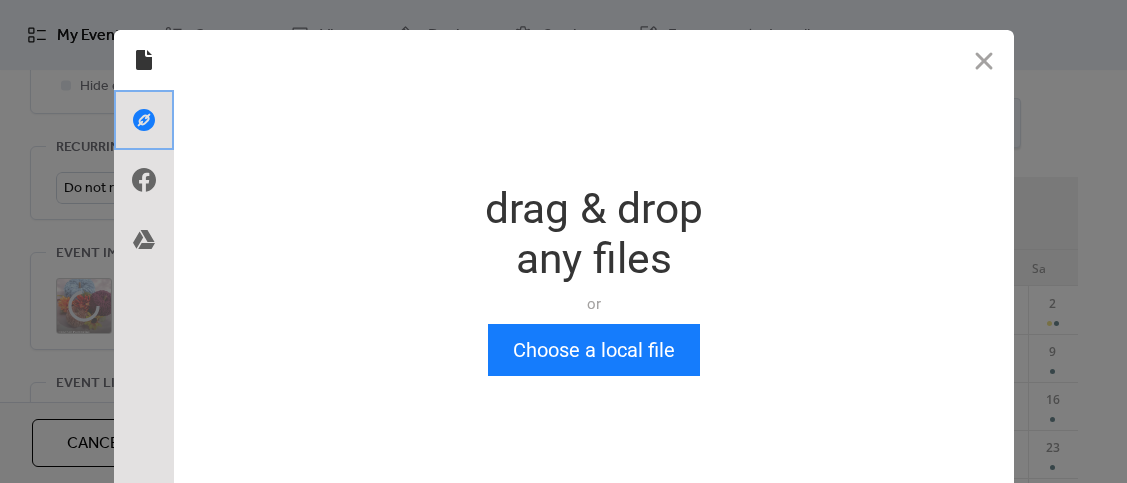 click 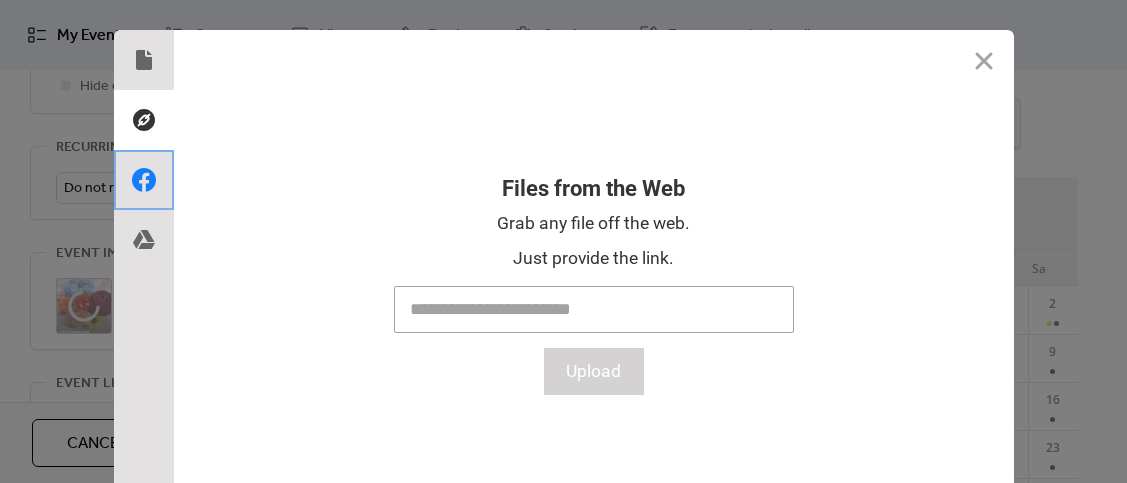 click 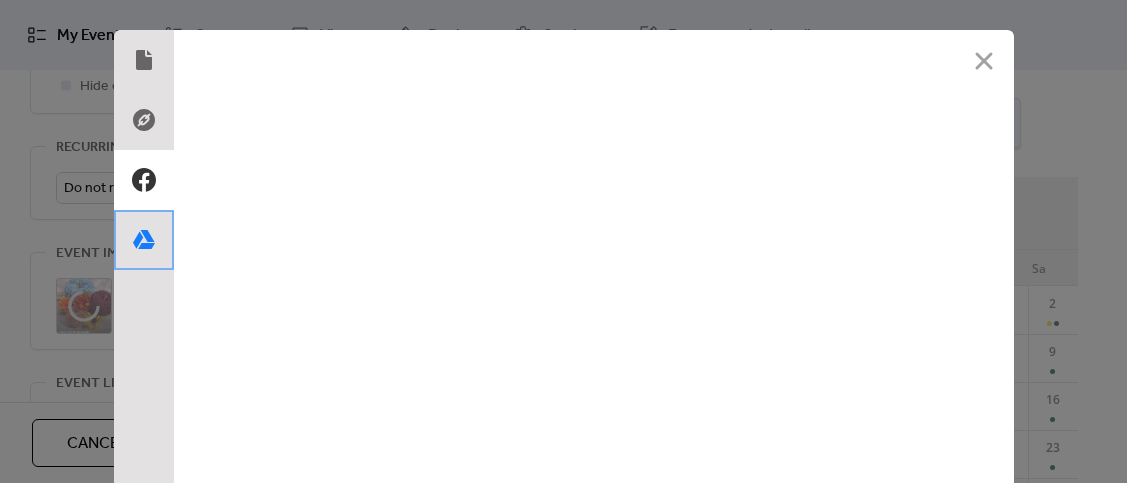 click 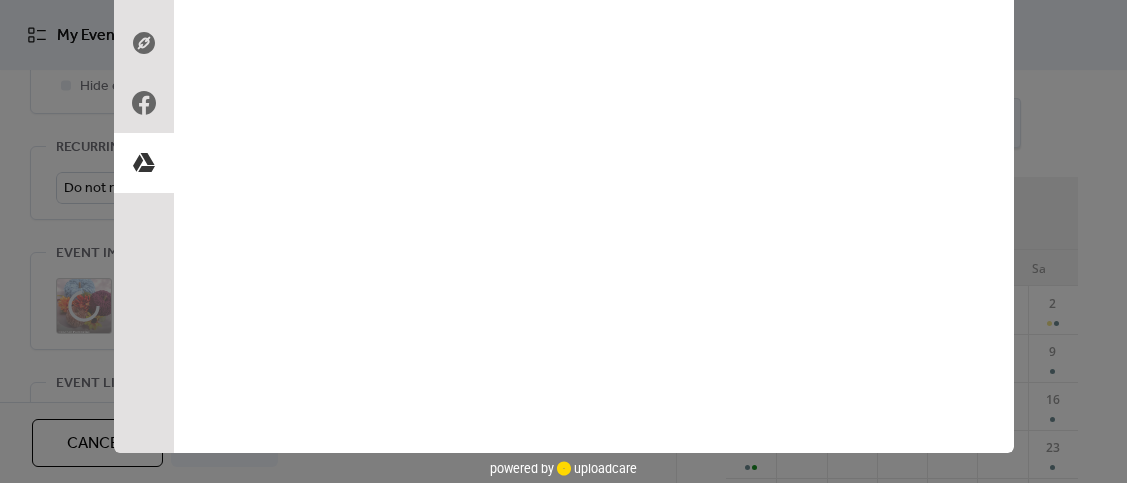 scroll, scrollTop: 0, scrollLeft: 0, axis: both 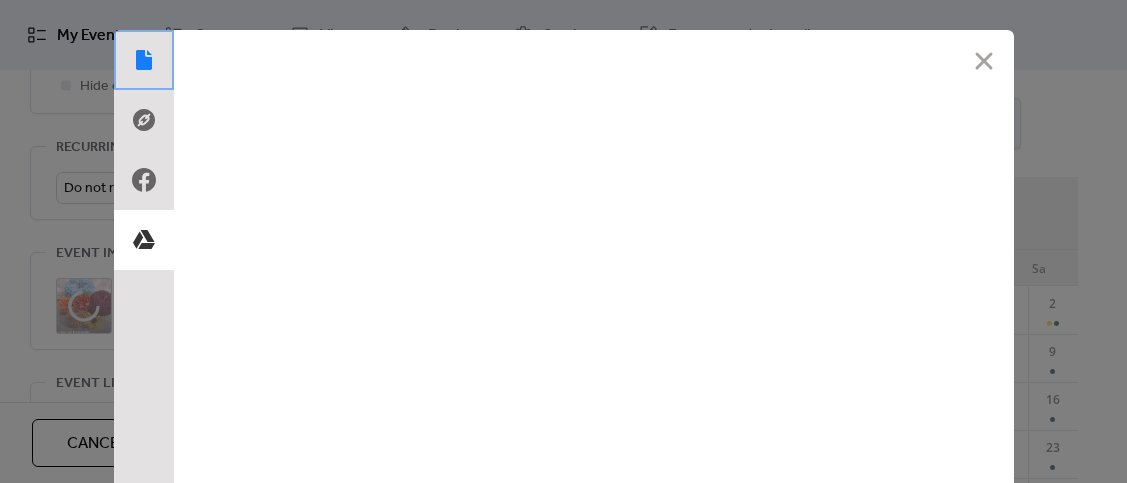 click 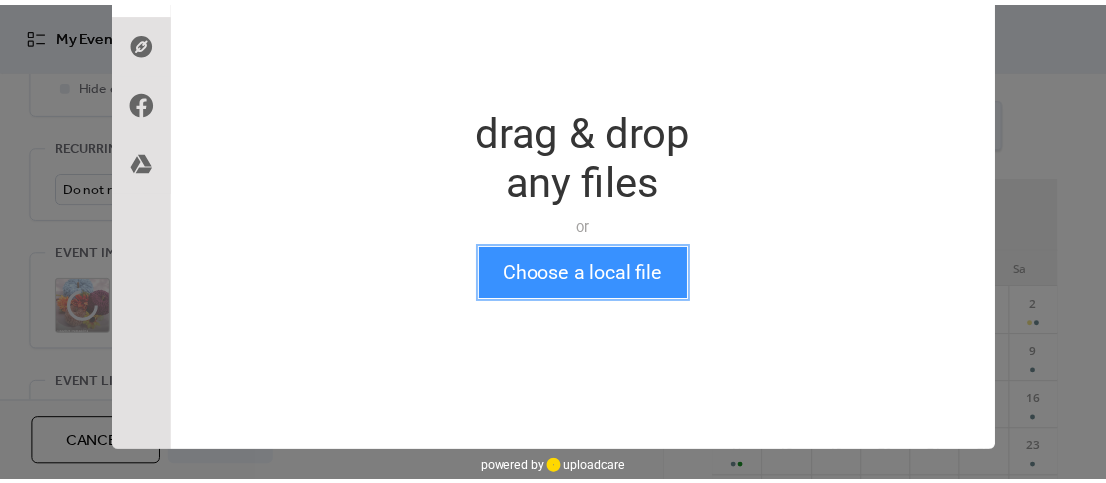 scroll, scrollTop: 0, scrollLeft: 0, axis: both 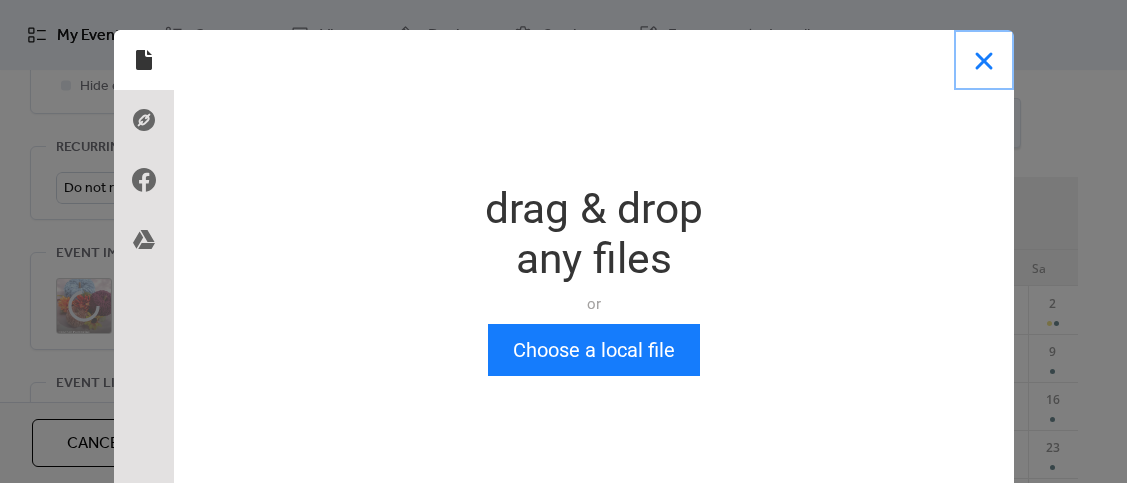 click at bounding box center (984, 60) 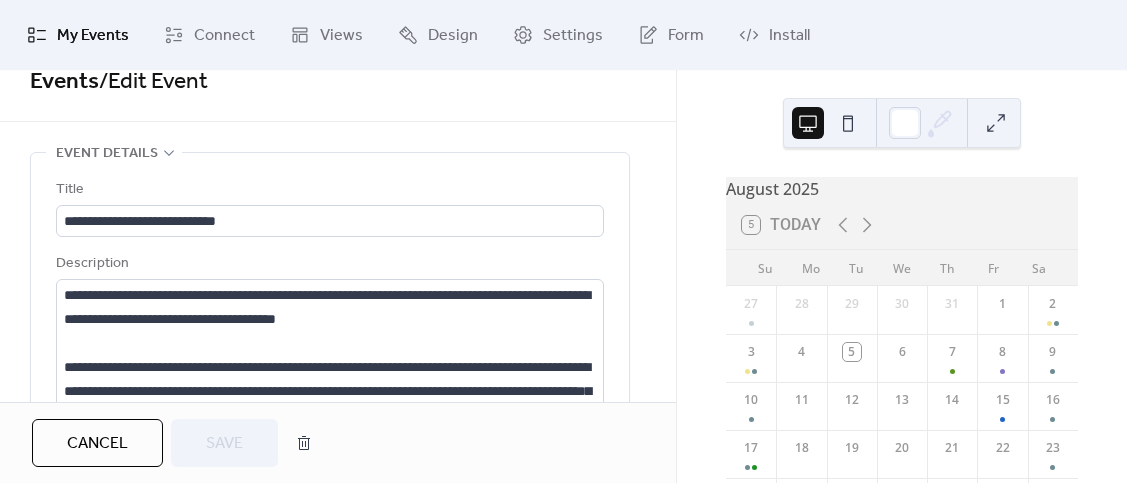 scroll, scrollTop: 31, scrollLeft: 0, axis: vertical 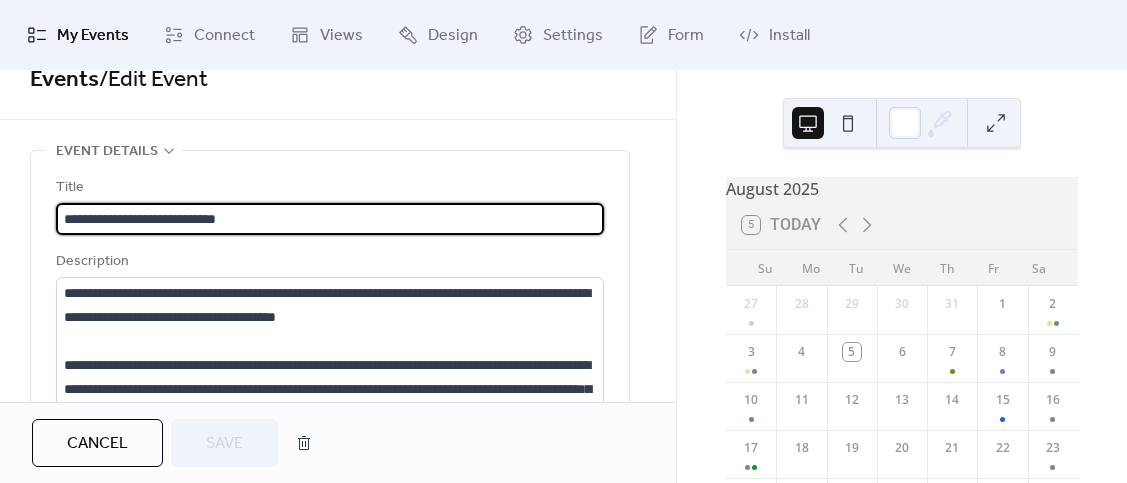 drag, startPoint x: 290, startPoint y: 227, endPoint x: 44, endPoint y: 207, distance: 246.81168 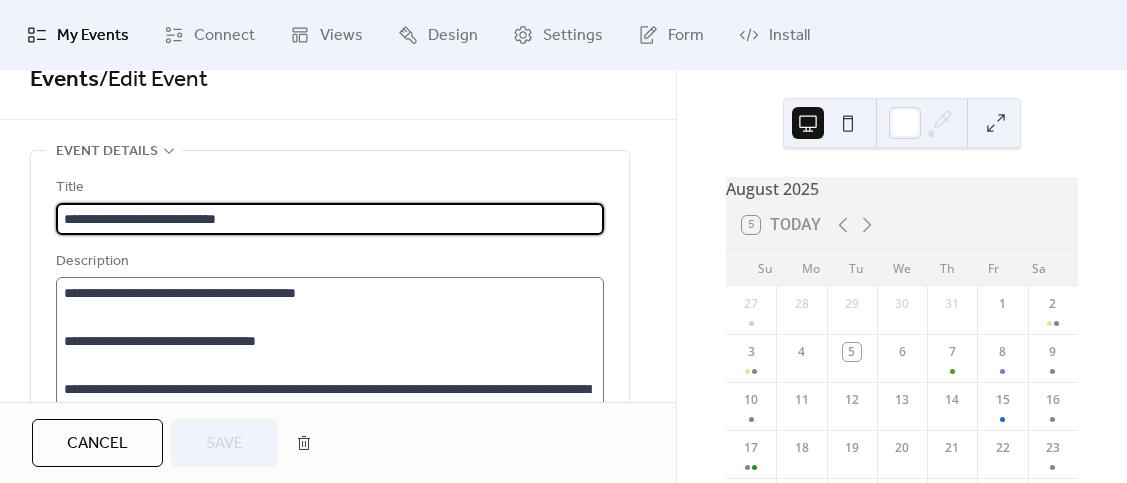 scroll, scrollTop: 192, scrollLeft: 0, axis: vertical 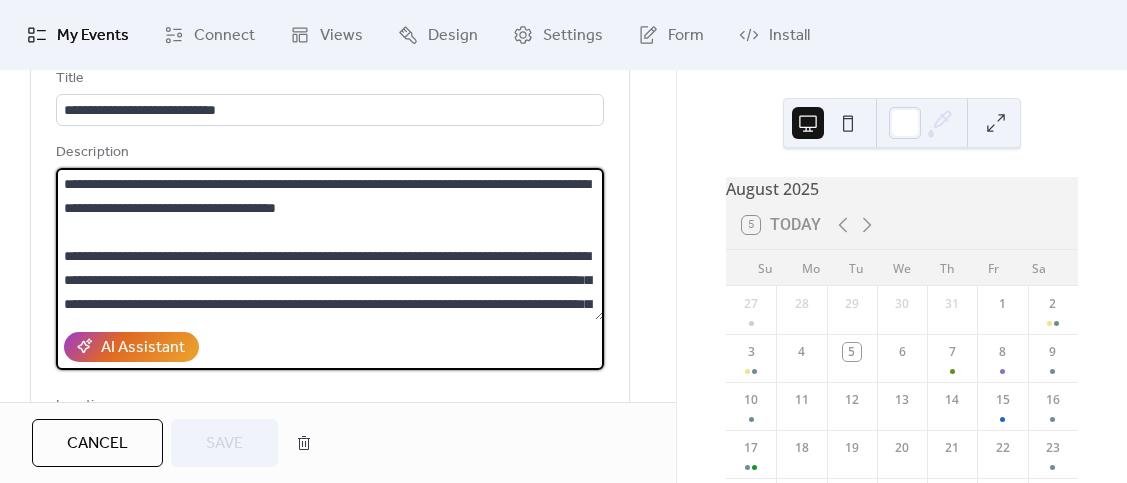 drag, startPoint x: 245, startPoint y: 308, endPoint x: 53, endPoint y: 175, distance: 233.56584 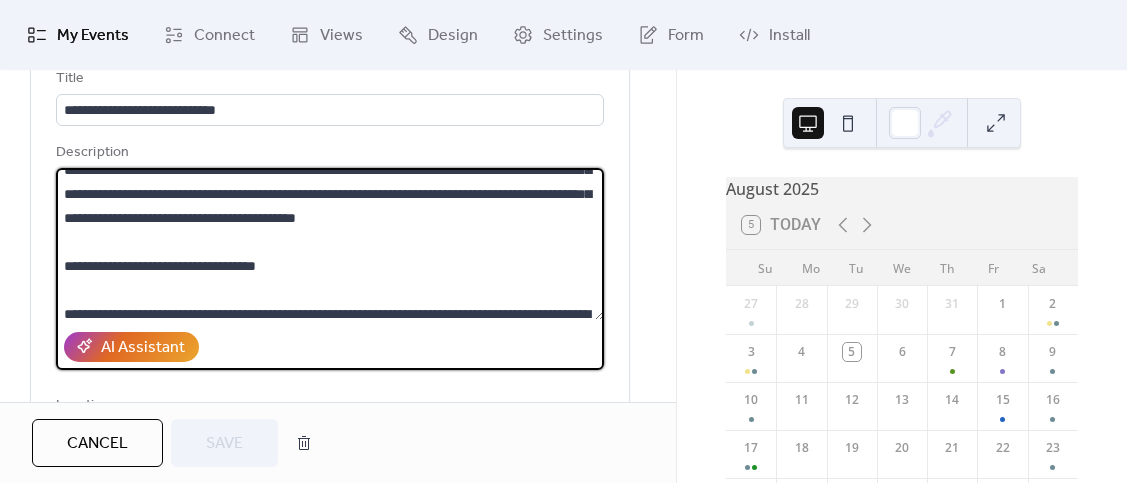 scroll, scrollTop: 192, scrollLeft: 0, axis: vertical 